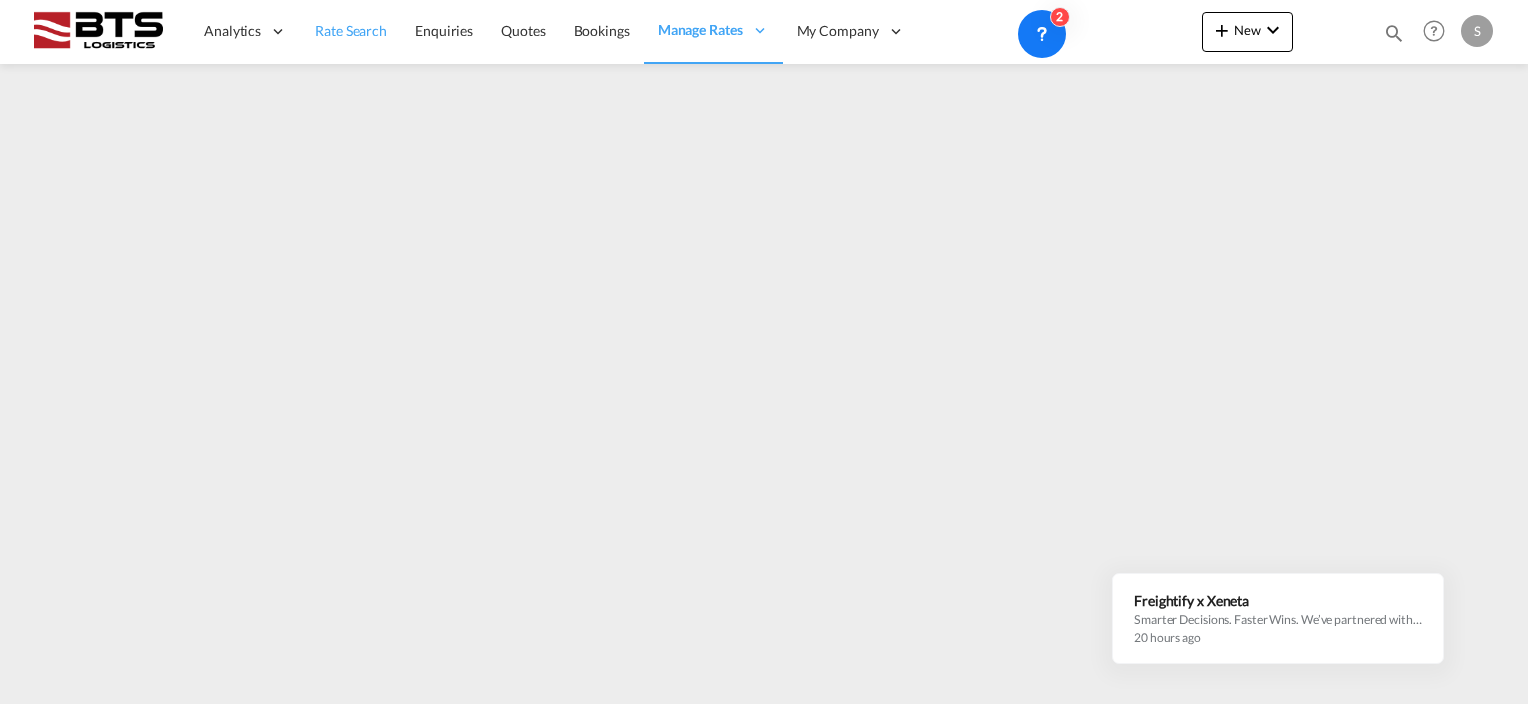 scroll, scrollTop: 0, scrollLeft: 0, axis: both 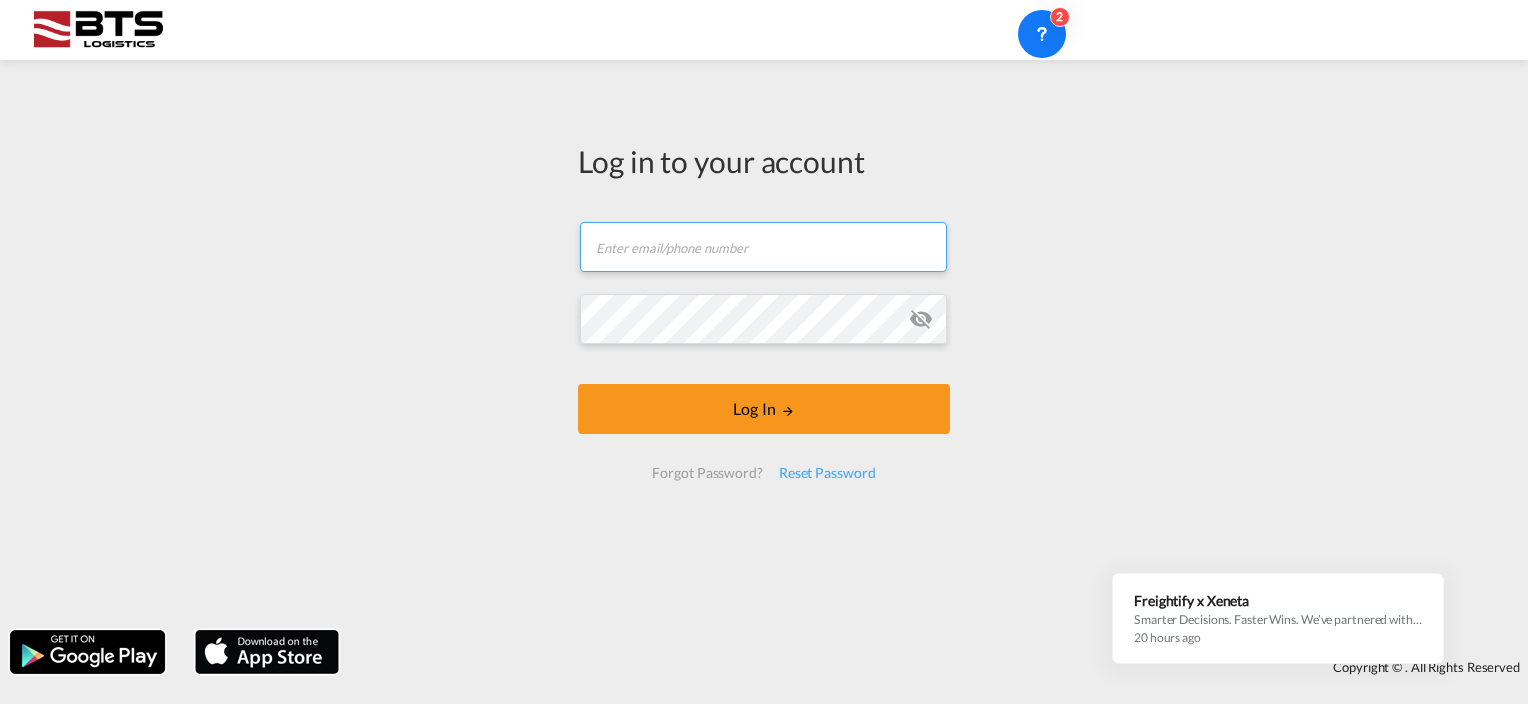 type on "[DOMAIN_NAME][EMAIL_ADDRESS][DOMAIN_NAME]" 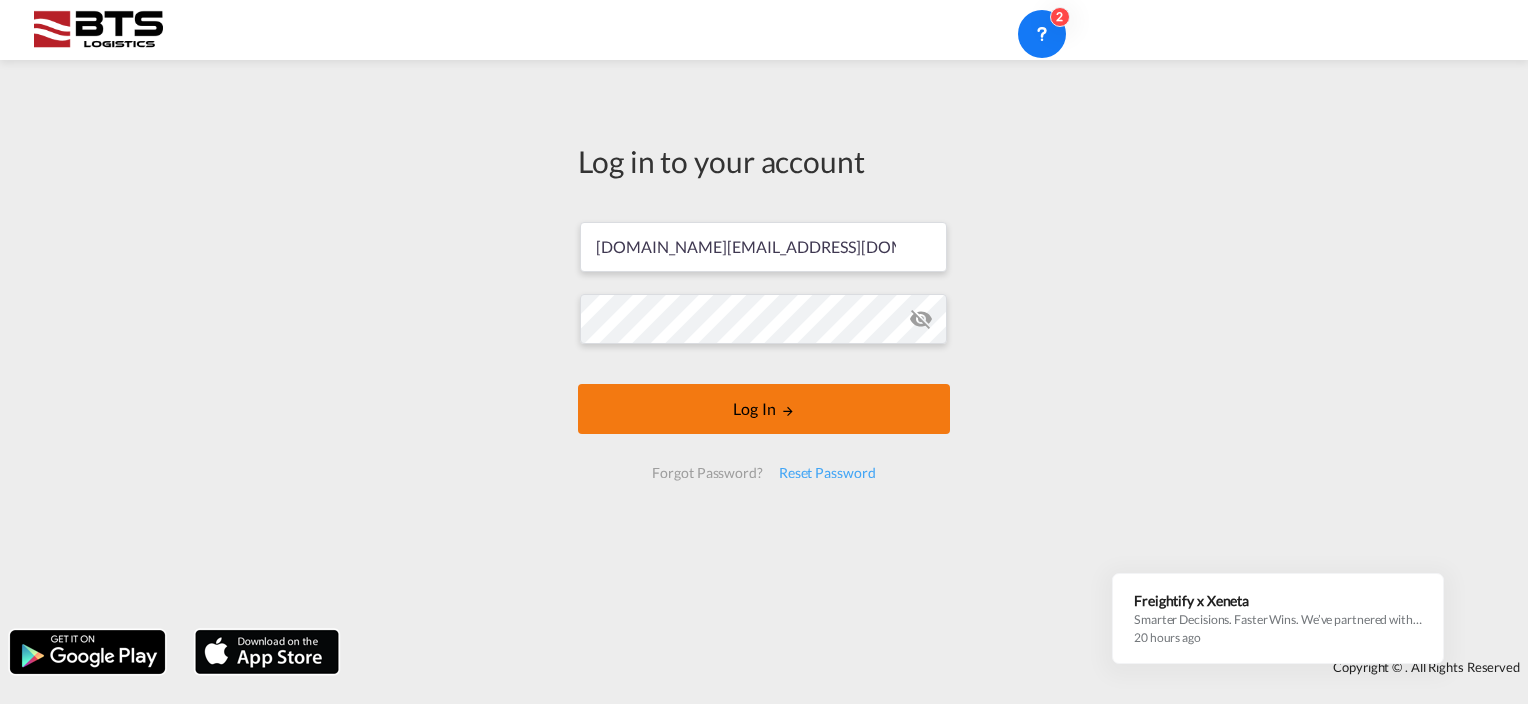 click on "Log In" at bounding box center [764, 409] 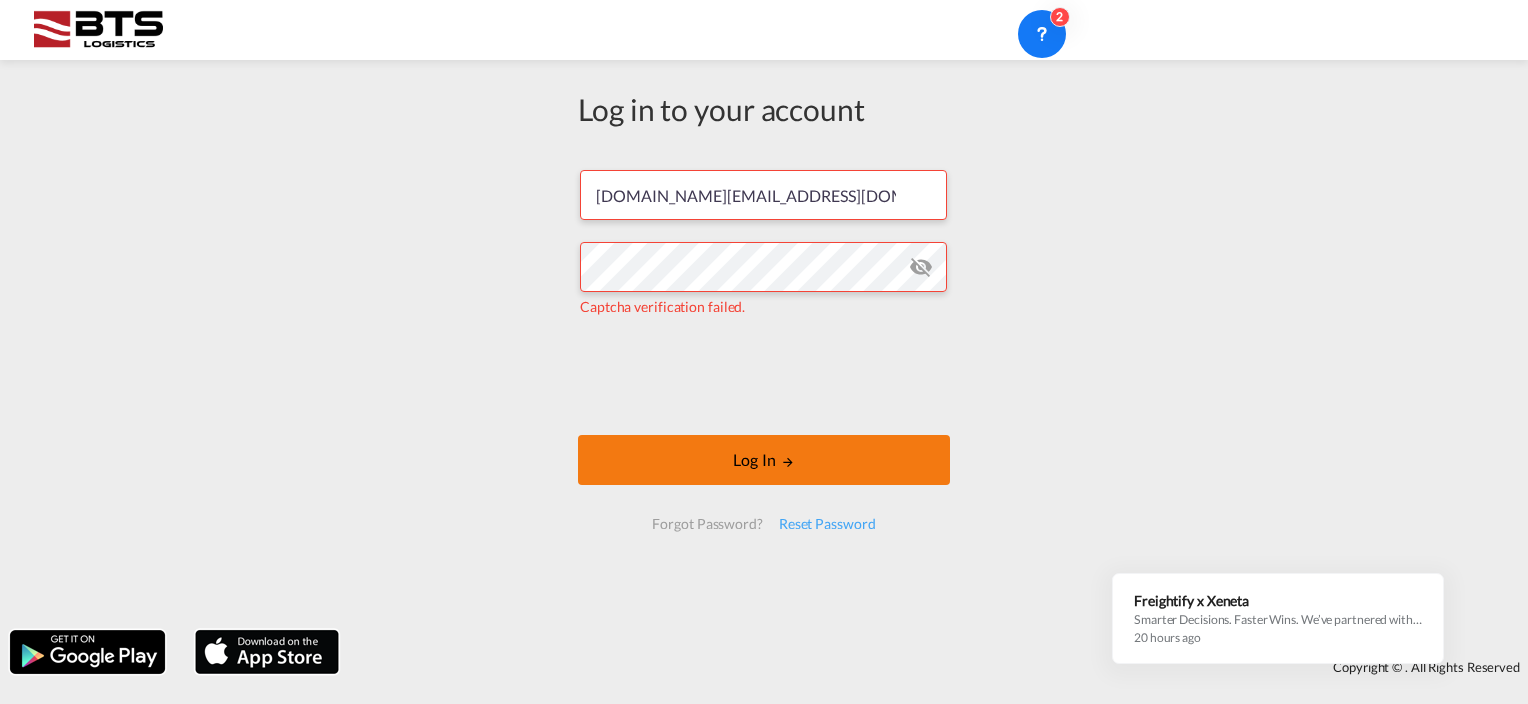 click on "Log in to your account [DOMAIN_NAME][EMAIL_ADDRESS][DOMAIN_NAME]
Captcha verification failed.
Log In
Forgot Password?
Reset Password
Copyright © . All Rights Reserved
There are 5 matches available." at bounding box center [764, 352] 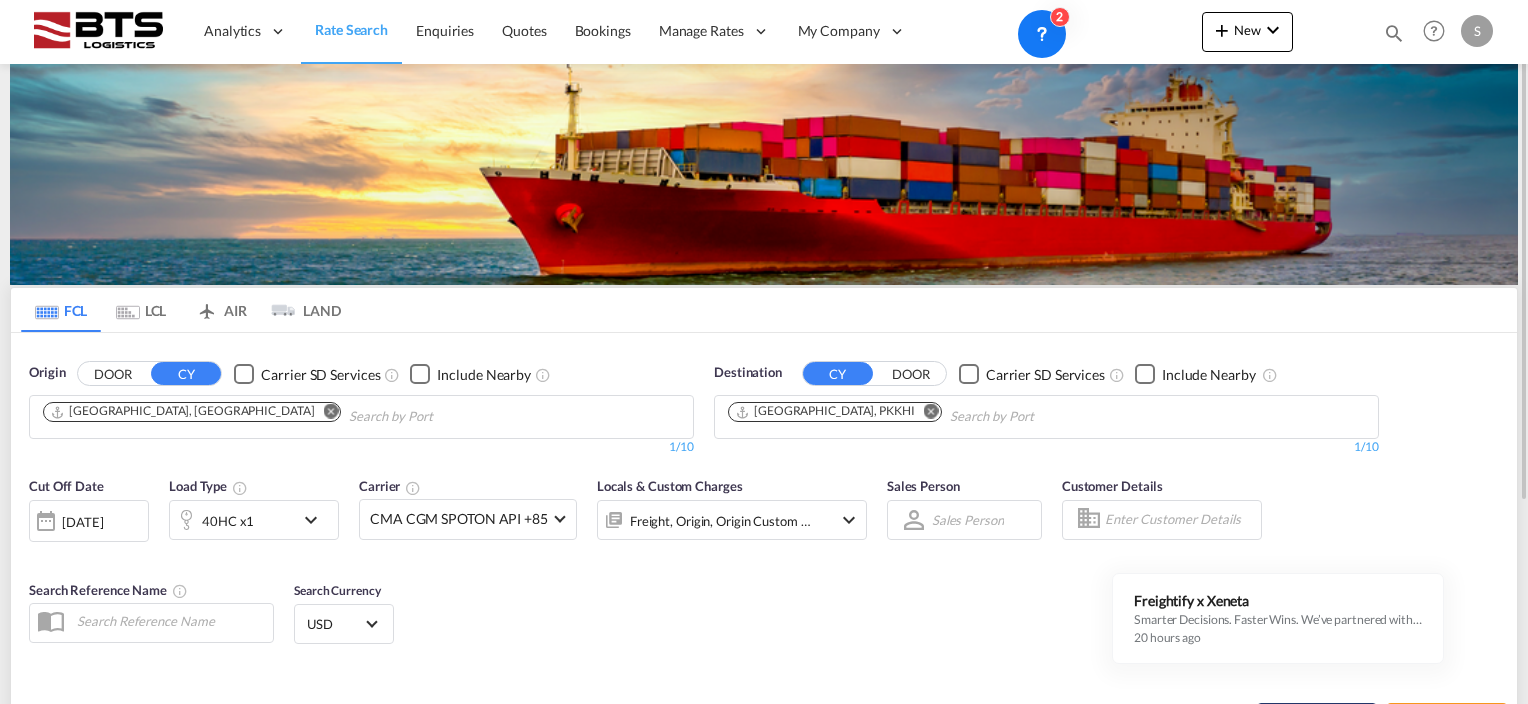 click at bounding box center (926, 413) 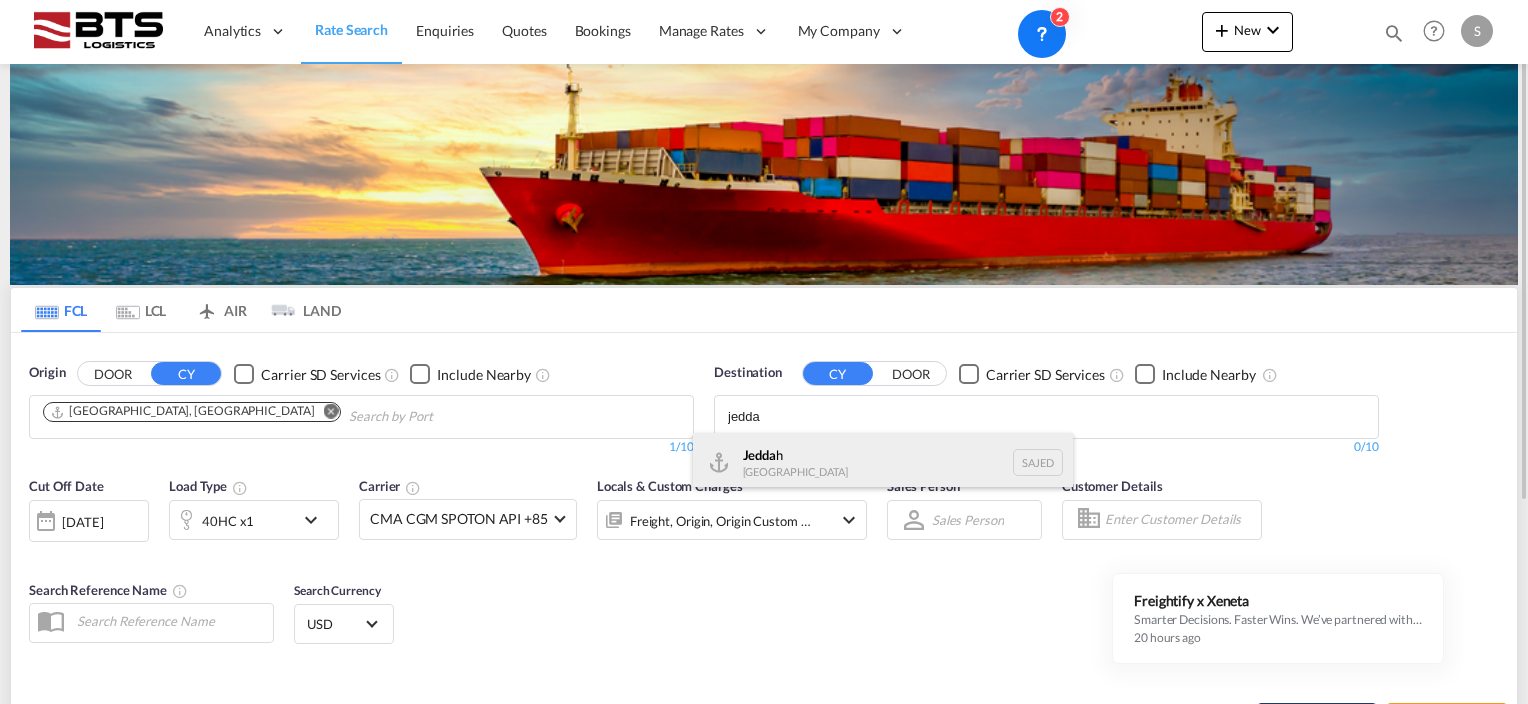 type on "jedda" 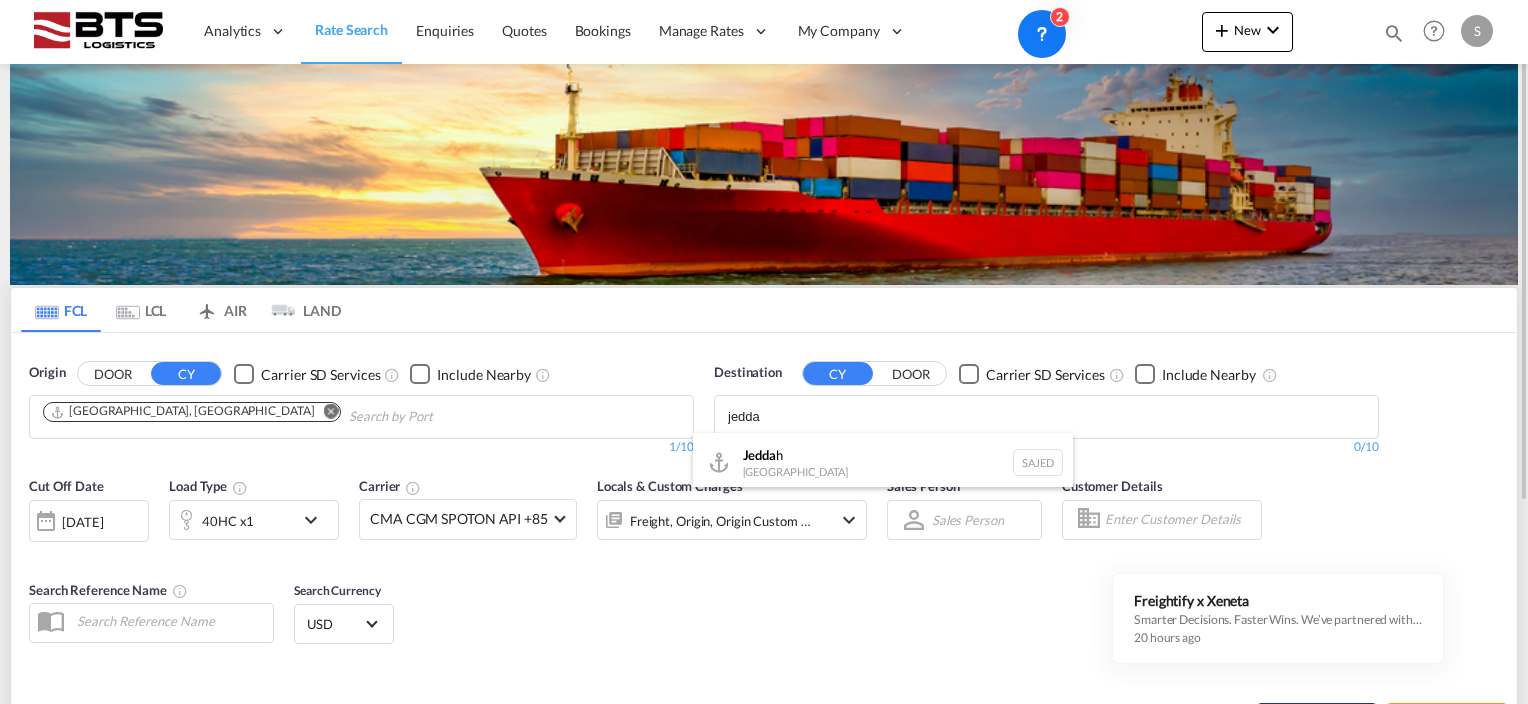 type 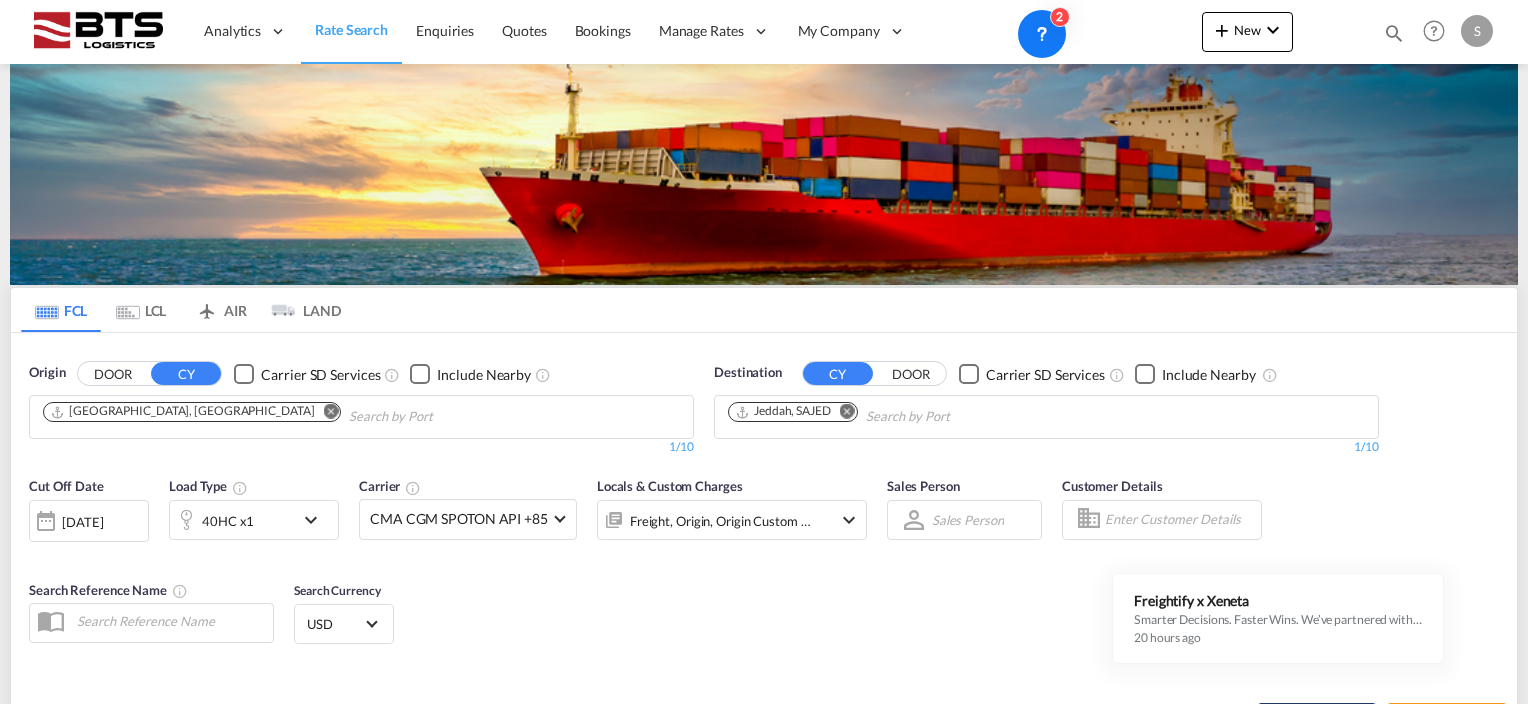 click at bounding box center (331, 411) 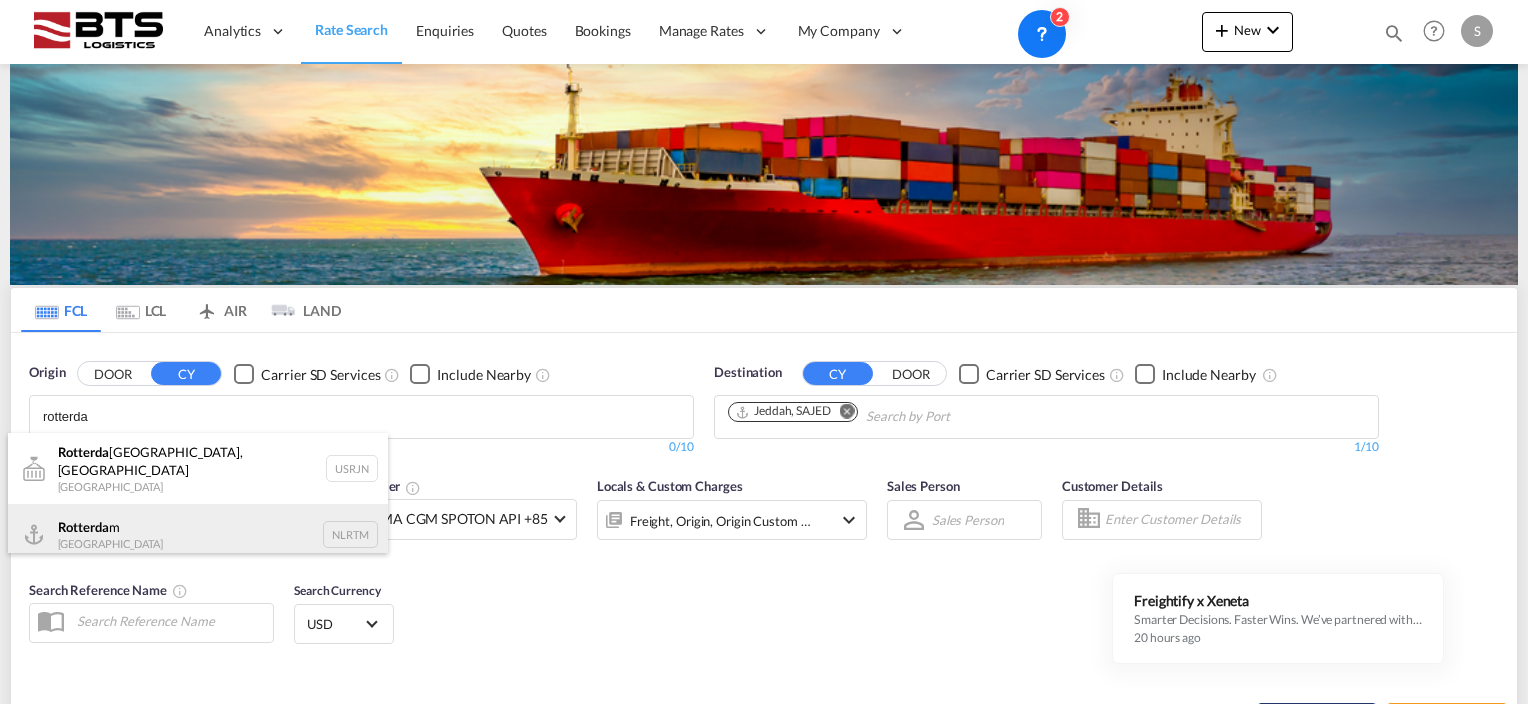 type on "rotterda" 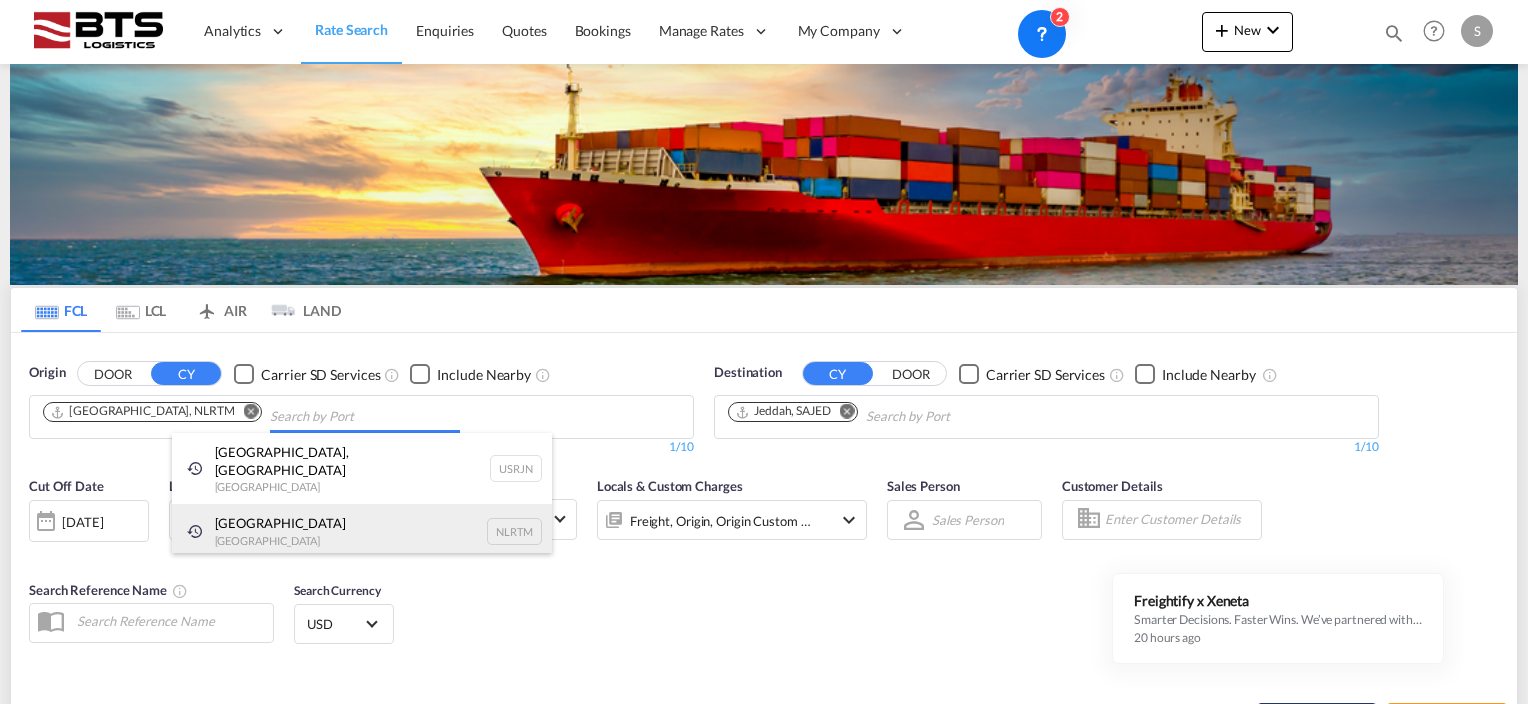 click on "[GEOGRAPHIC_DATA] [GEOGRAPHIC_DATA]
NLRTM" at bounding box center [362, 531] 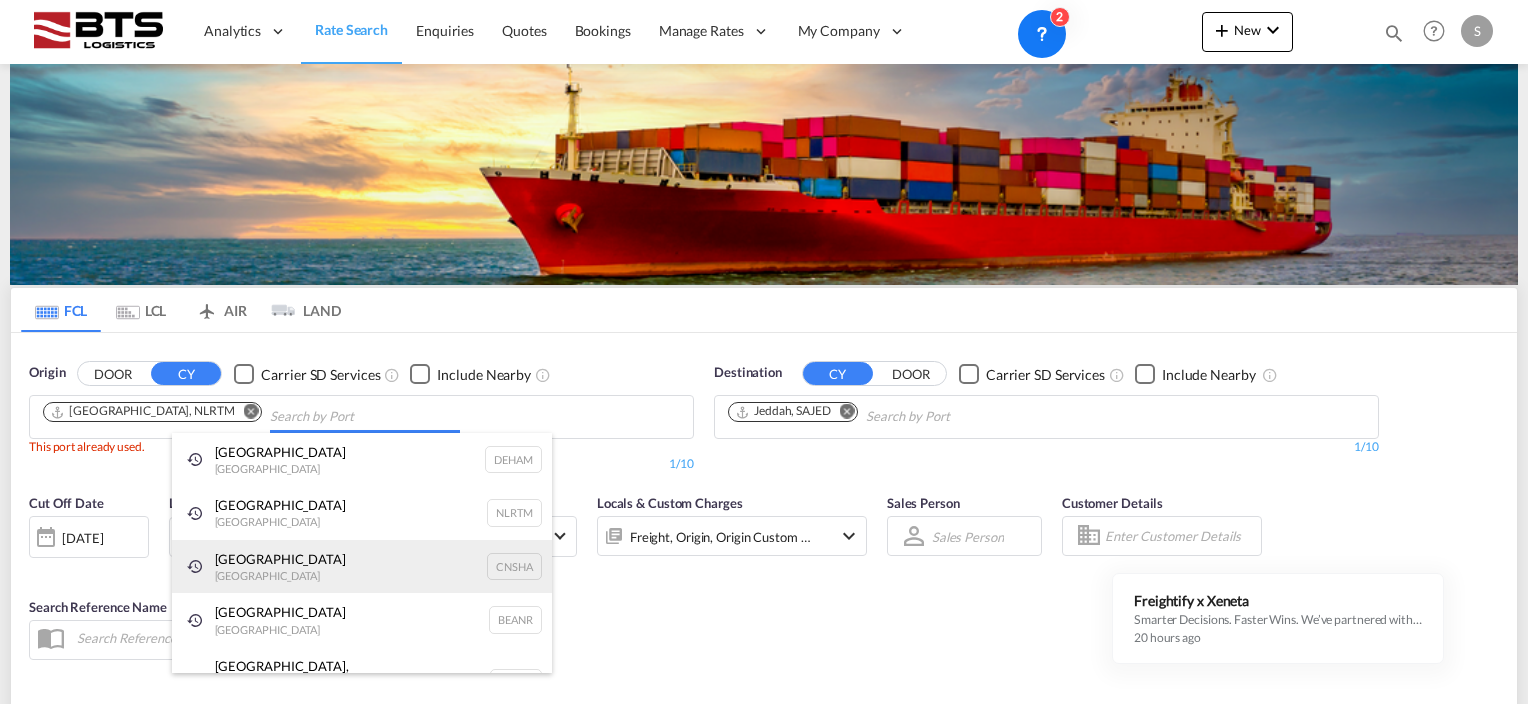 click on "Shanghai [GEOGRAPHIC_DATA]
CNSHA" at bounding box center [362, 567] 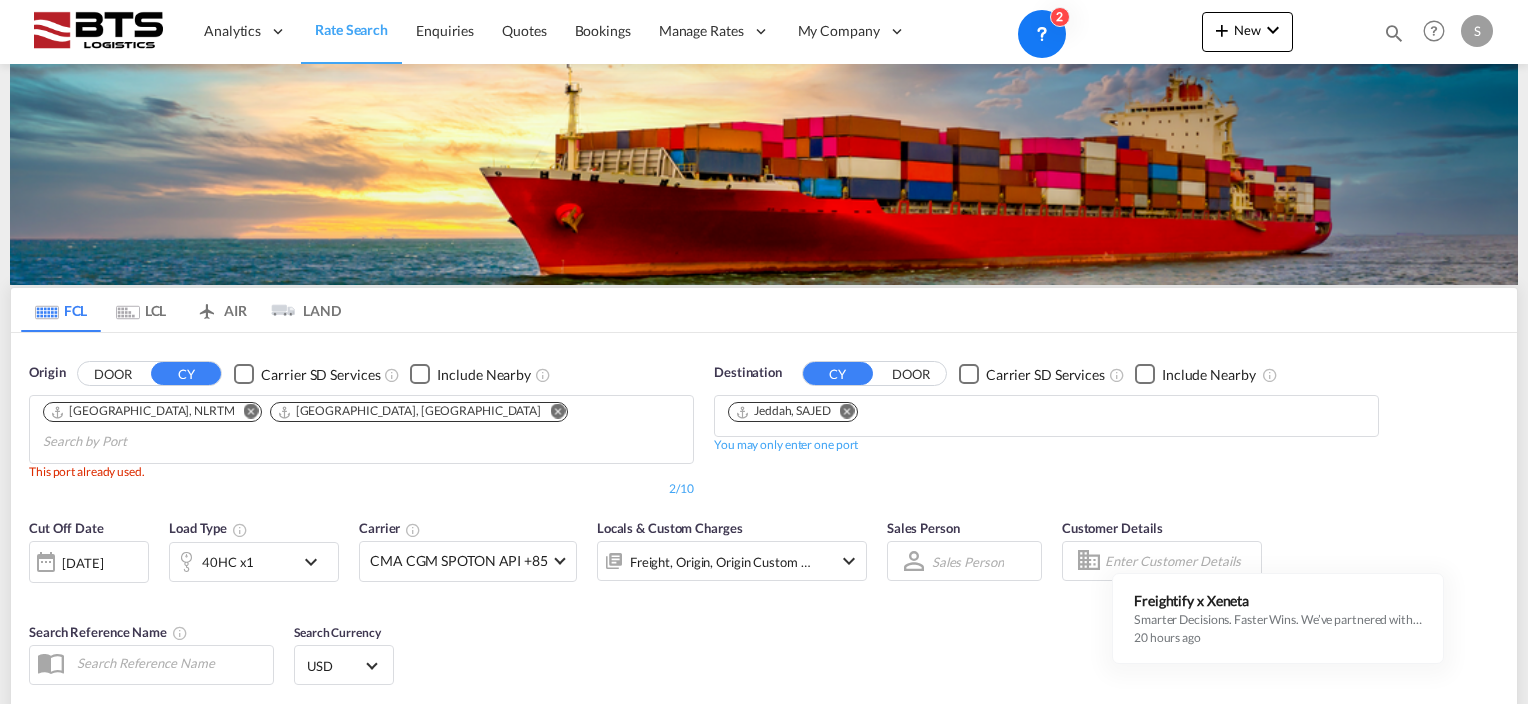 click at bounding box center (557, 411) 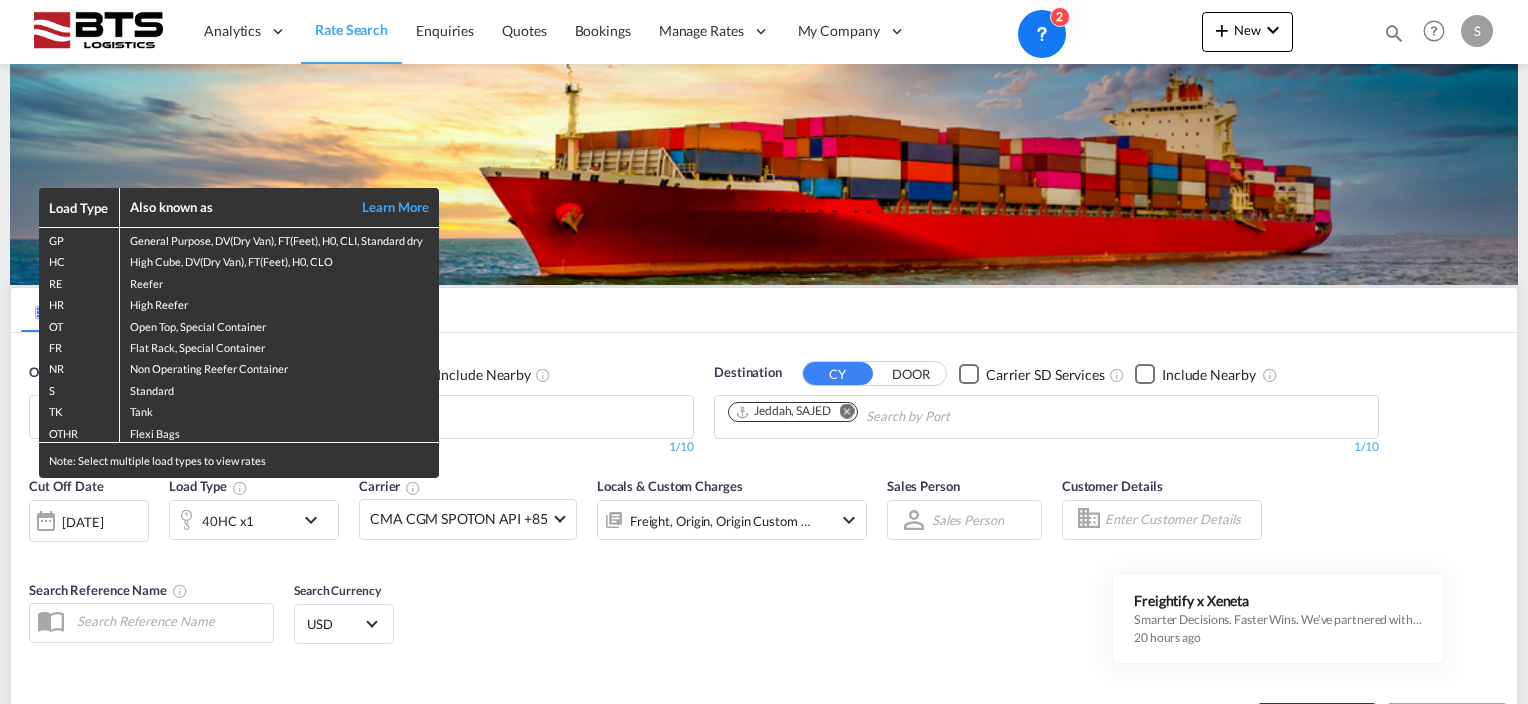 click on "Load Type Also known as Learn More GP
General Purpose, DV(Dry Van), FT(Feet), H0, CLI, Standard dry HC
High Cube, DV(Dry Van), FT(Feet), H0, CLO RE
Reefer HR
High Reefer OT
Open Top, Special Container FR
Flat Rack, Special Container NR
Non Operating Reefer Container S
Standard TK
Tank OTHR
Flexi Bags Note: Select multiple load types to view rates" at bounding box center (764, 352) 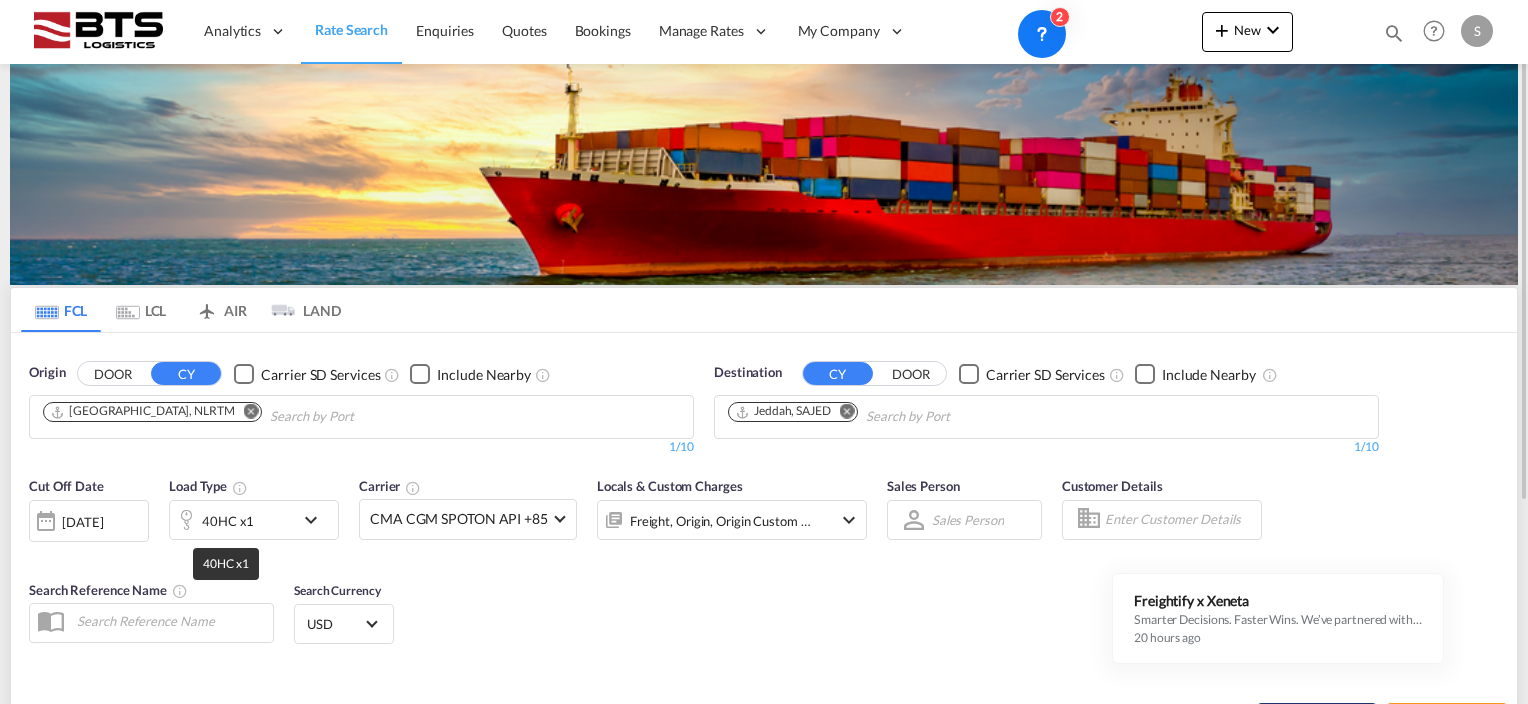 click on "40HC x1" at bounding box center [228, 521] 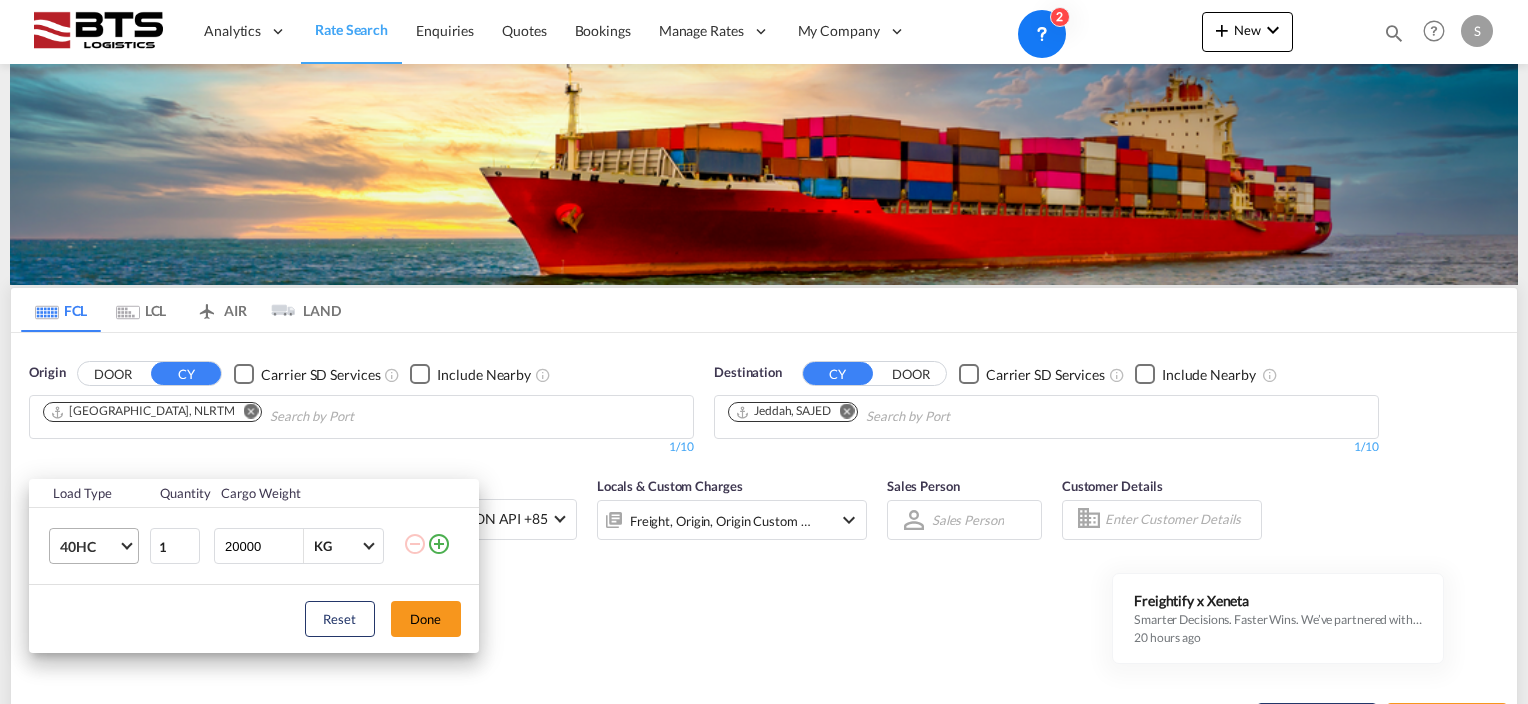 click on "40HC" at bounding box center (89, 547) 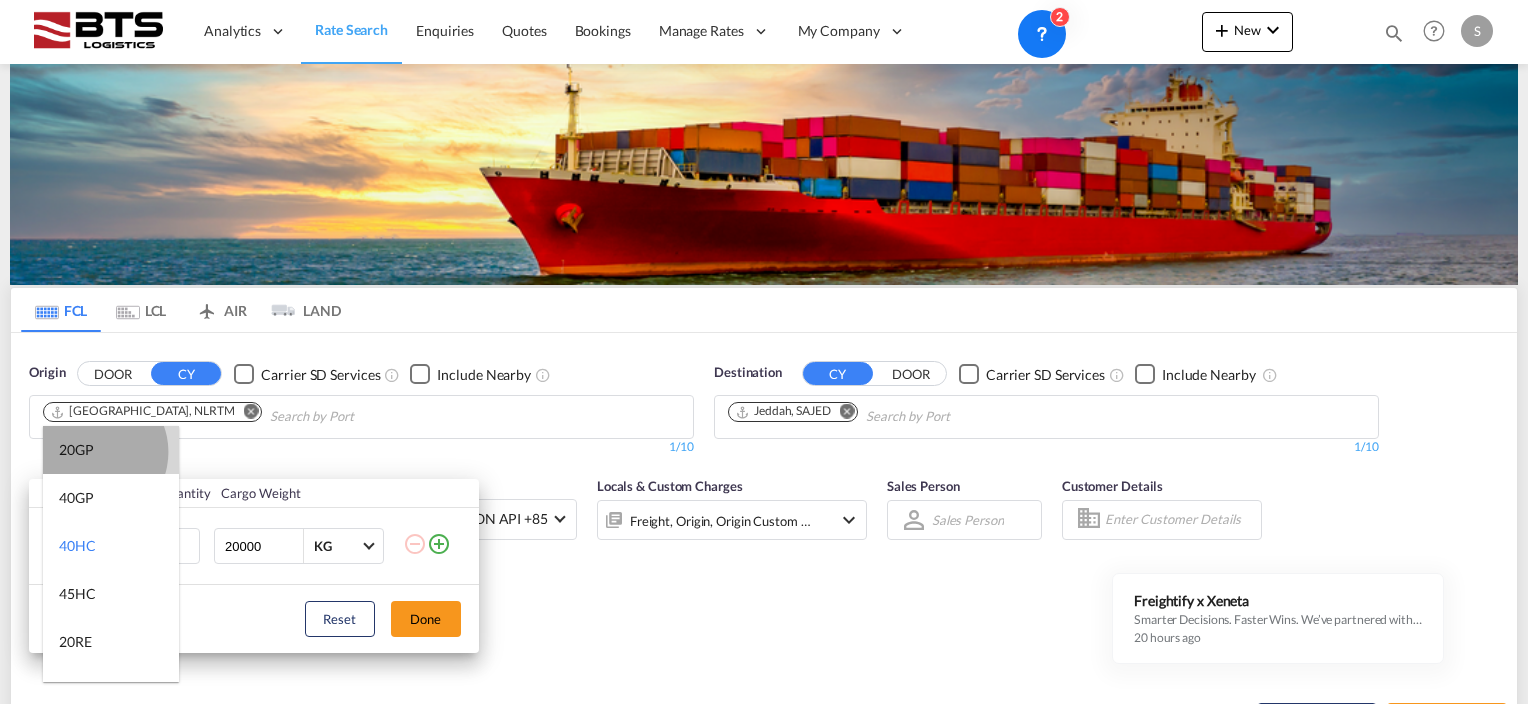 click on "20GP" at bounding box center (76, 450) 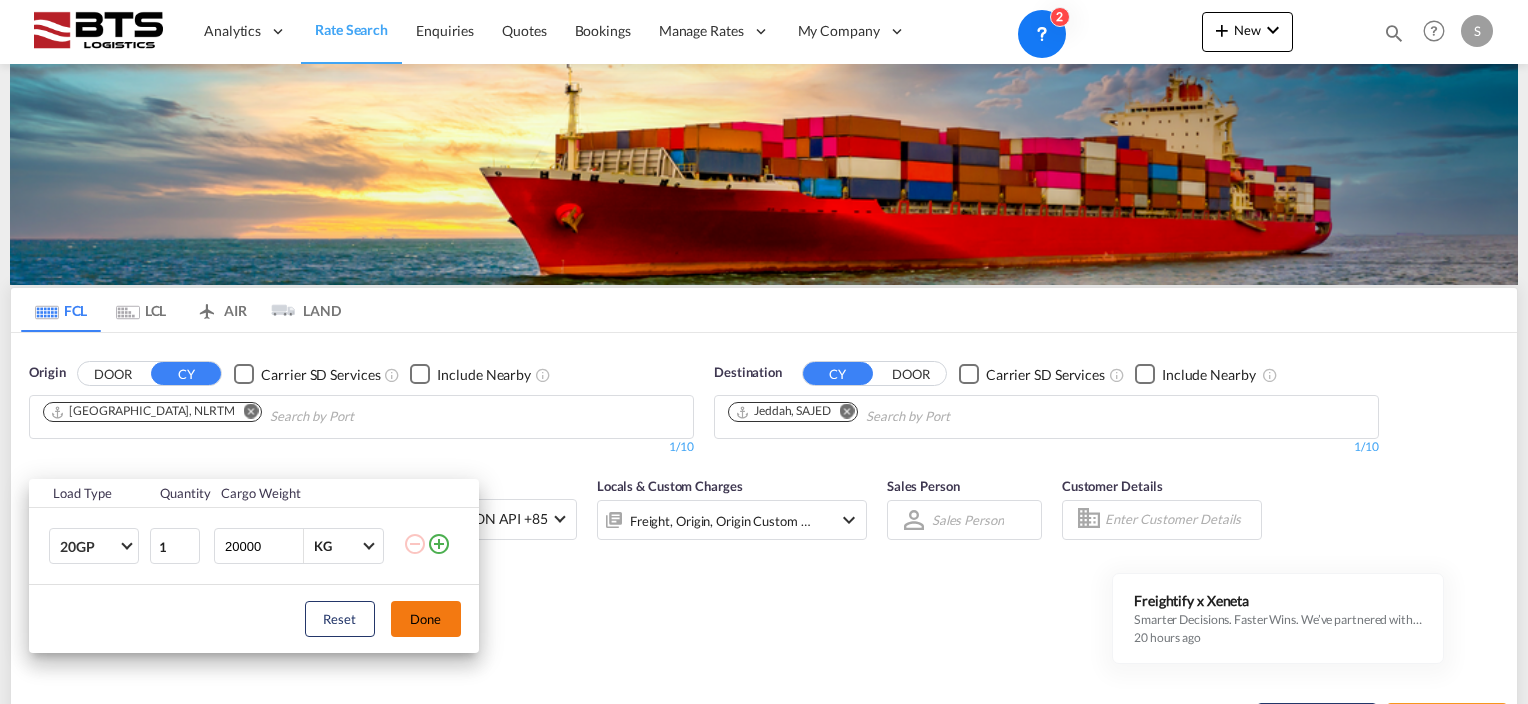 click on "Done" at bounding box center [426, 619] 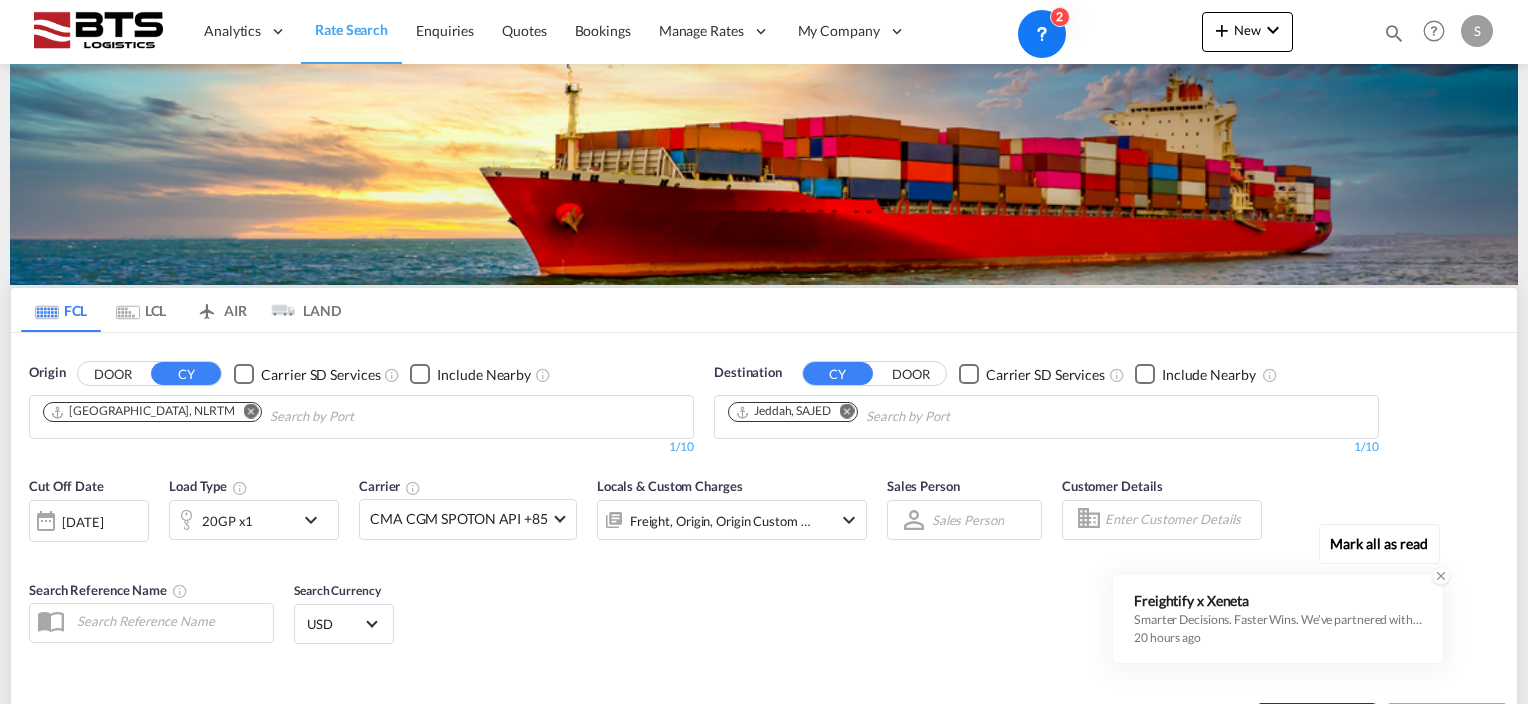 scroll, scrollTop: 100, scrollLeft: 0, axis: vertical 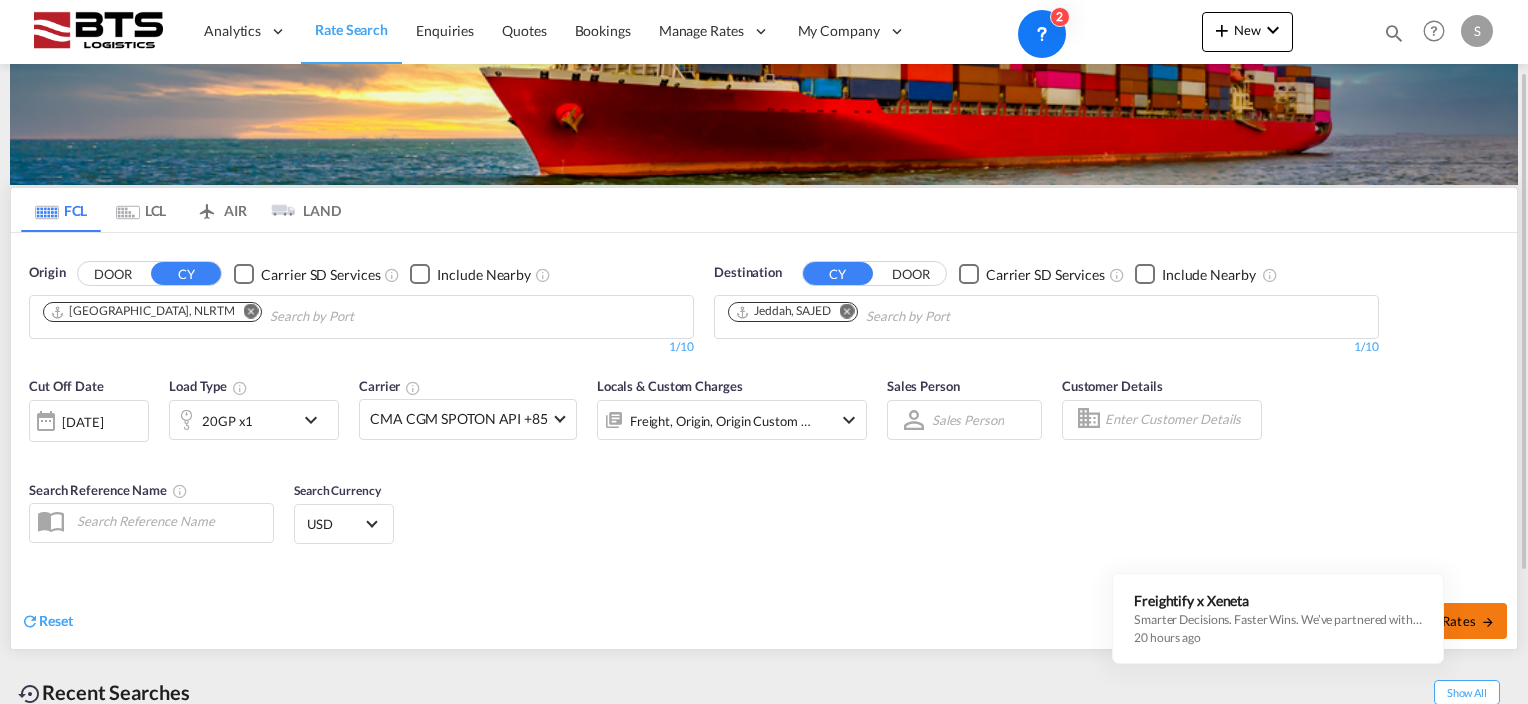 click on "Search Rates" at bounding box center (1447, 621) 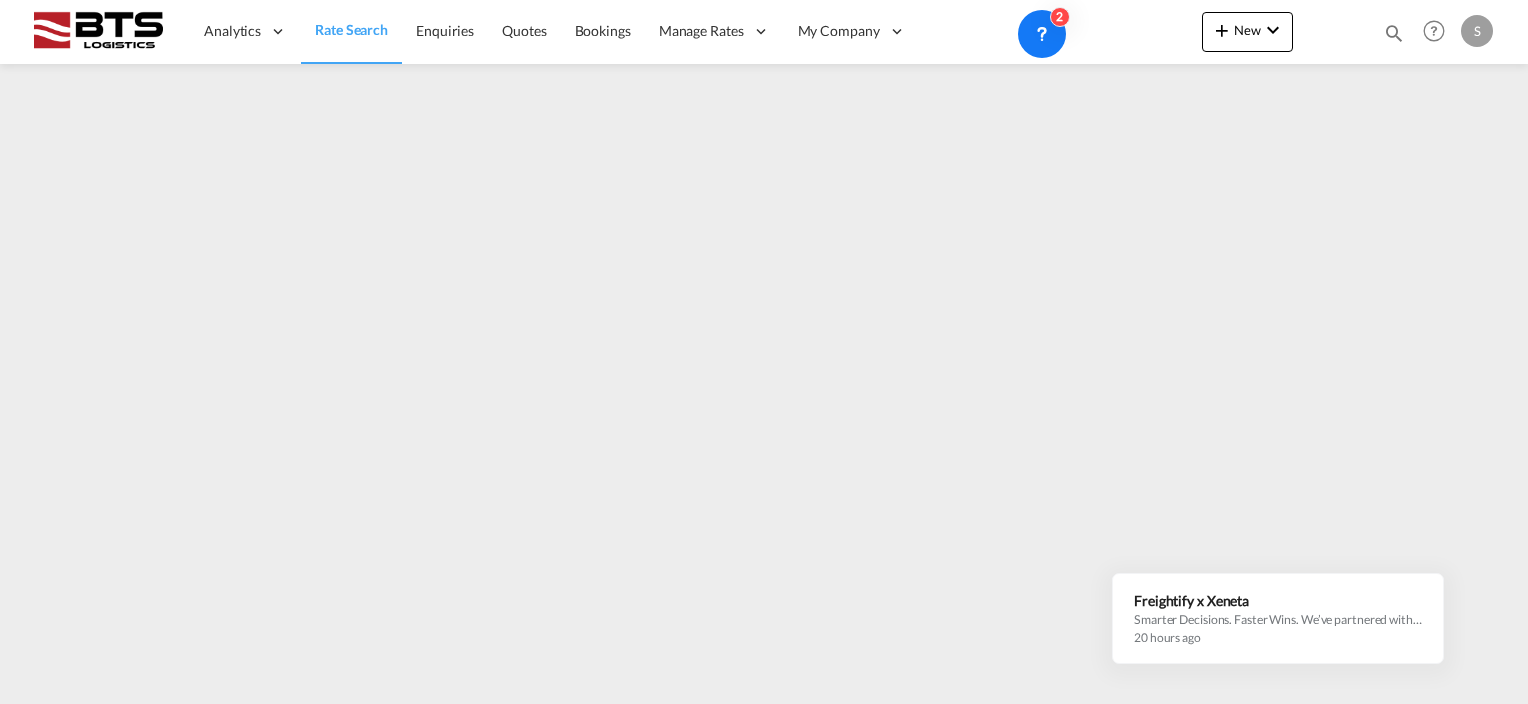scroll, scrollTop: 0, scrollLeft: 0, axis: both 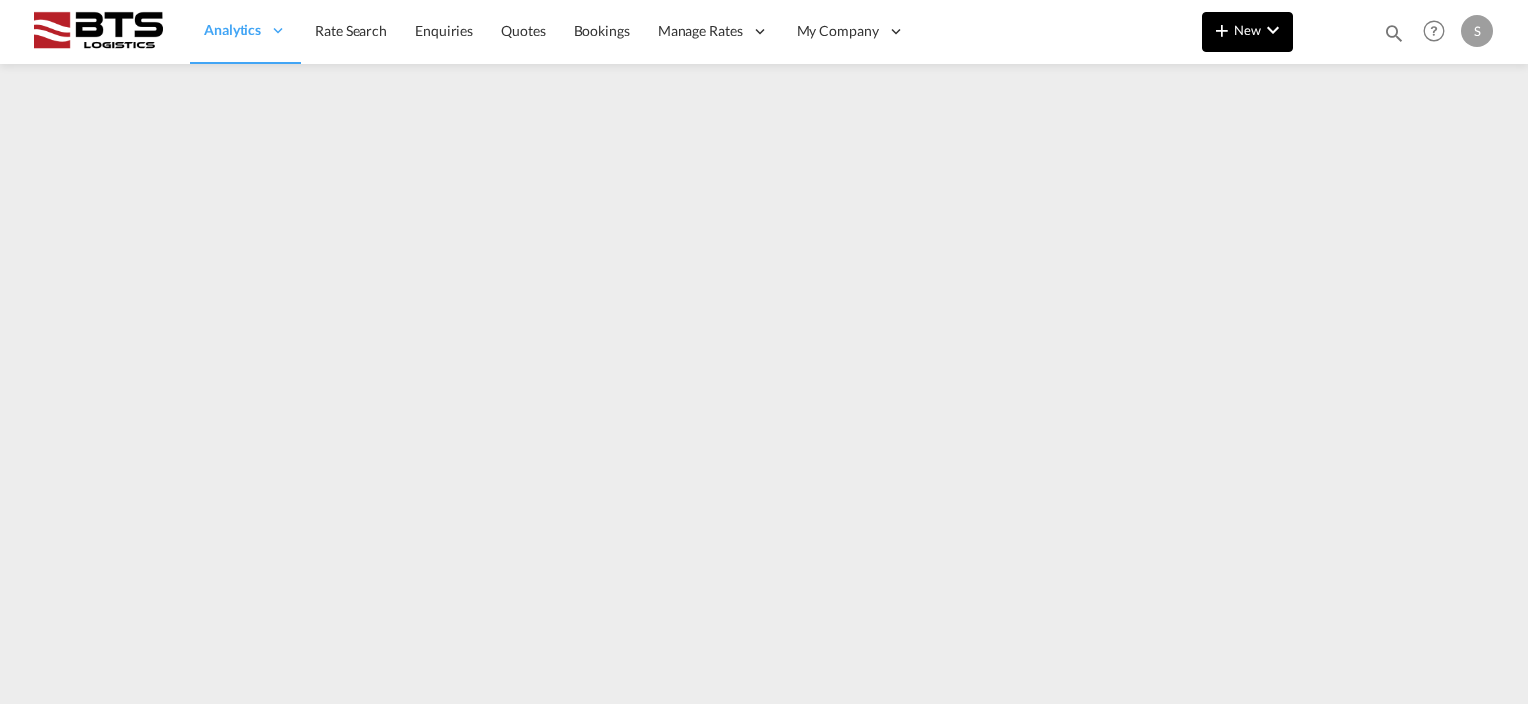 click at bounding box center (1222, 30) 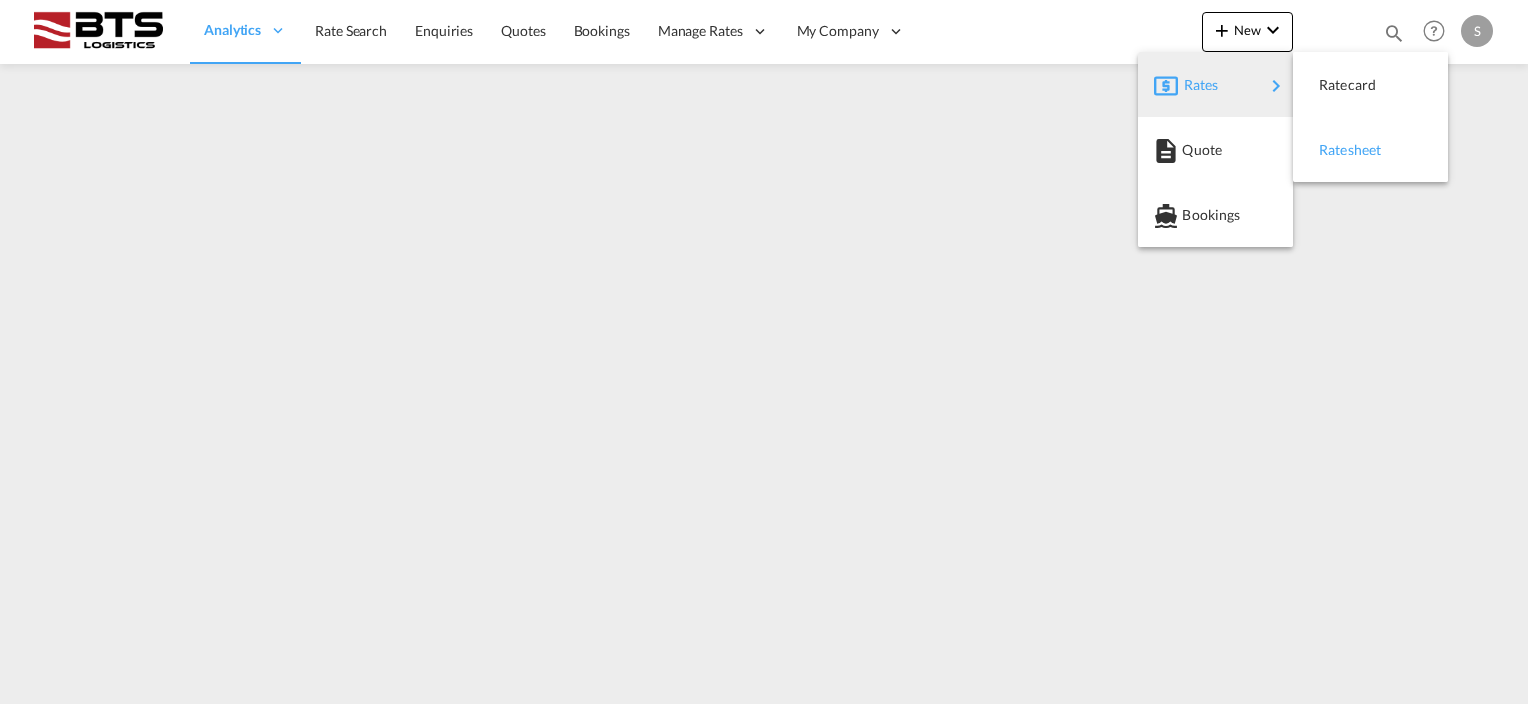 click on "Ratesheet" at bounding box center [1370, 149] 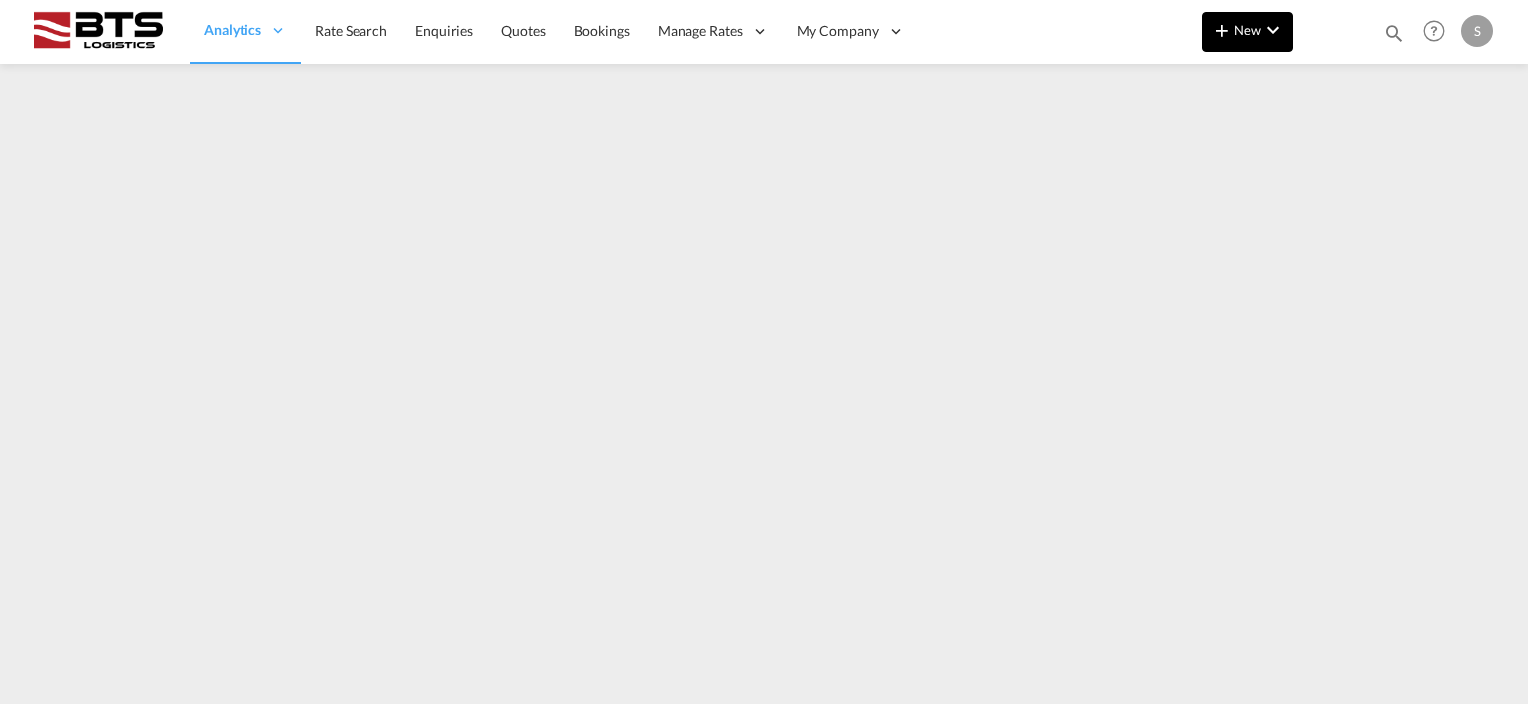 click at bounding box center (1273, 30) 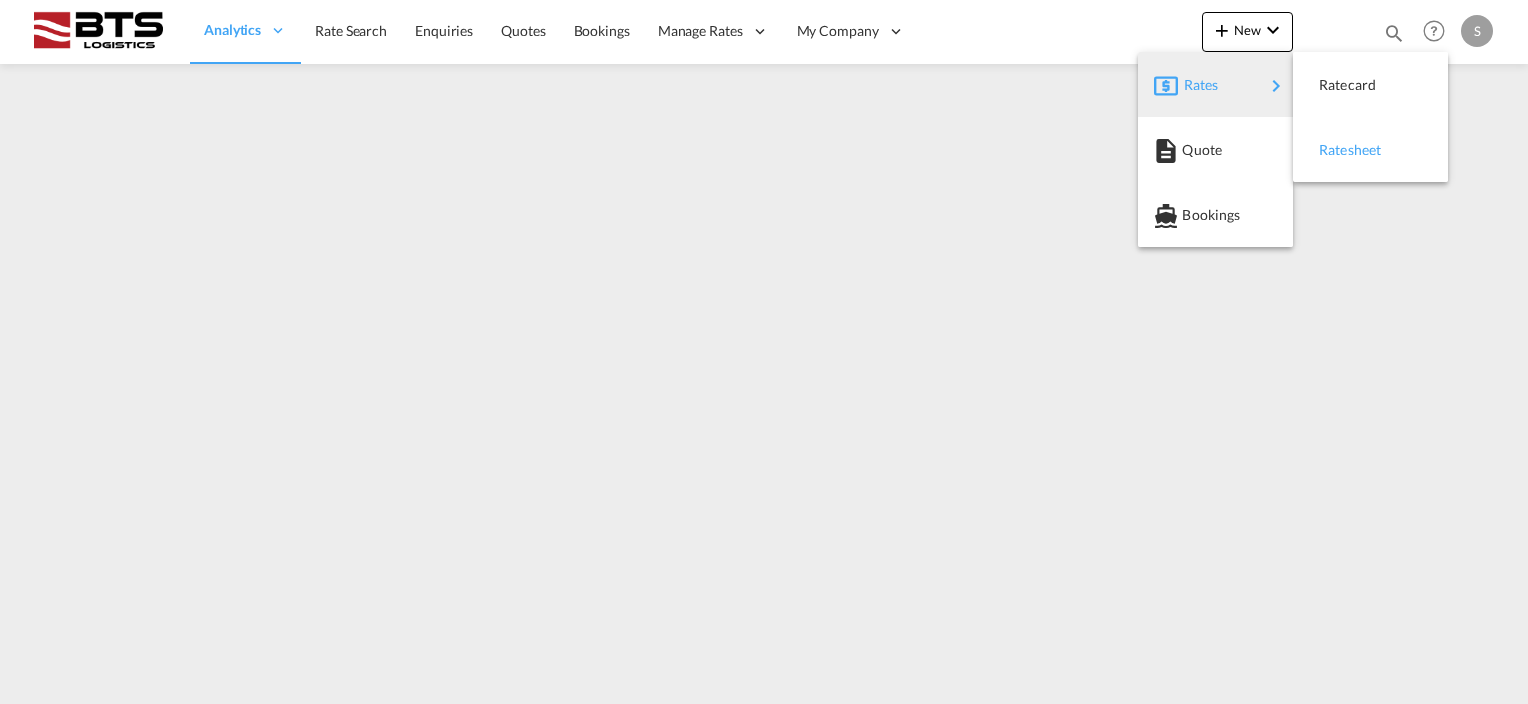 click on "Ratesheet" at bounding box center (1330, 150) 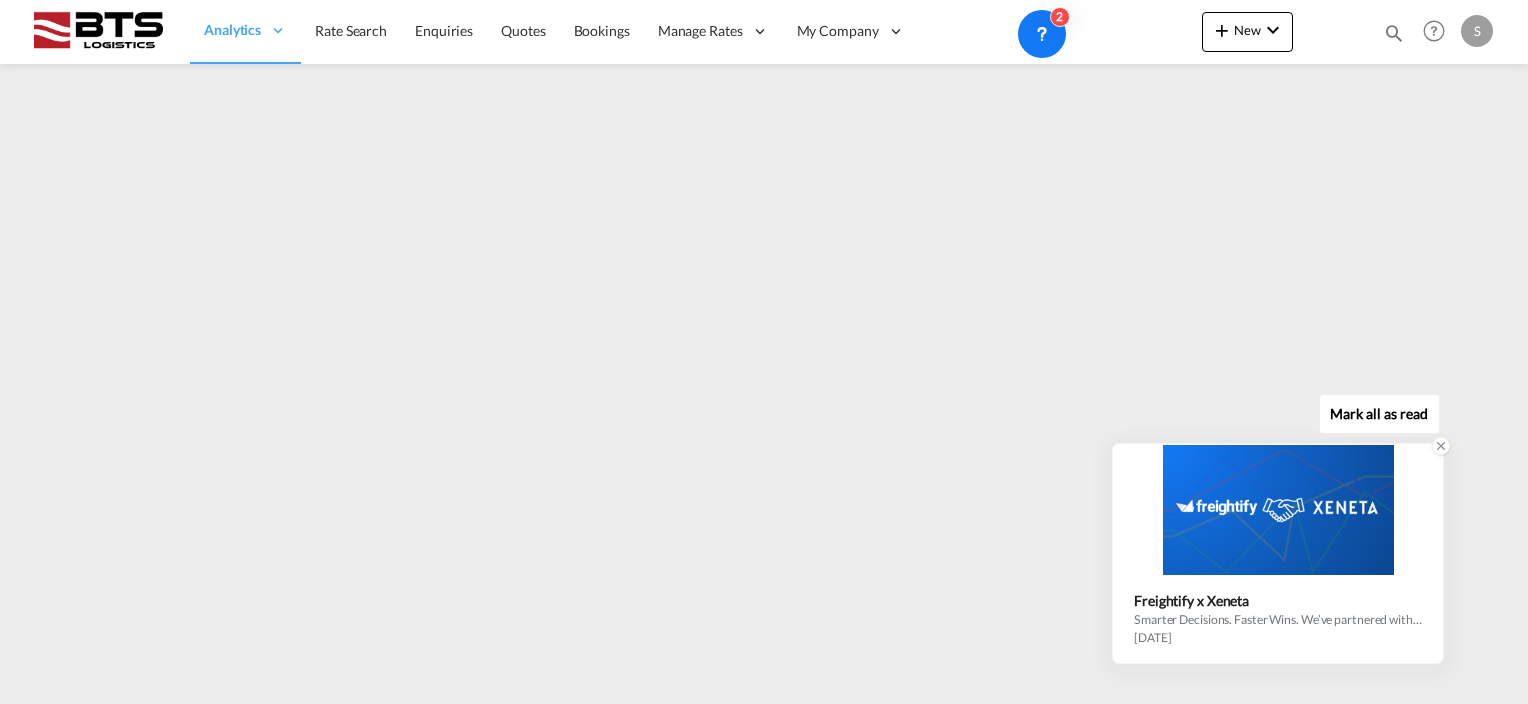 click 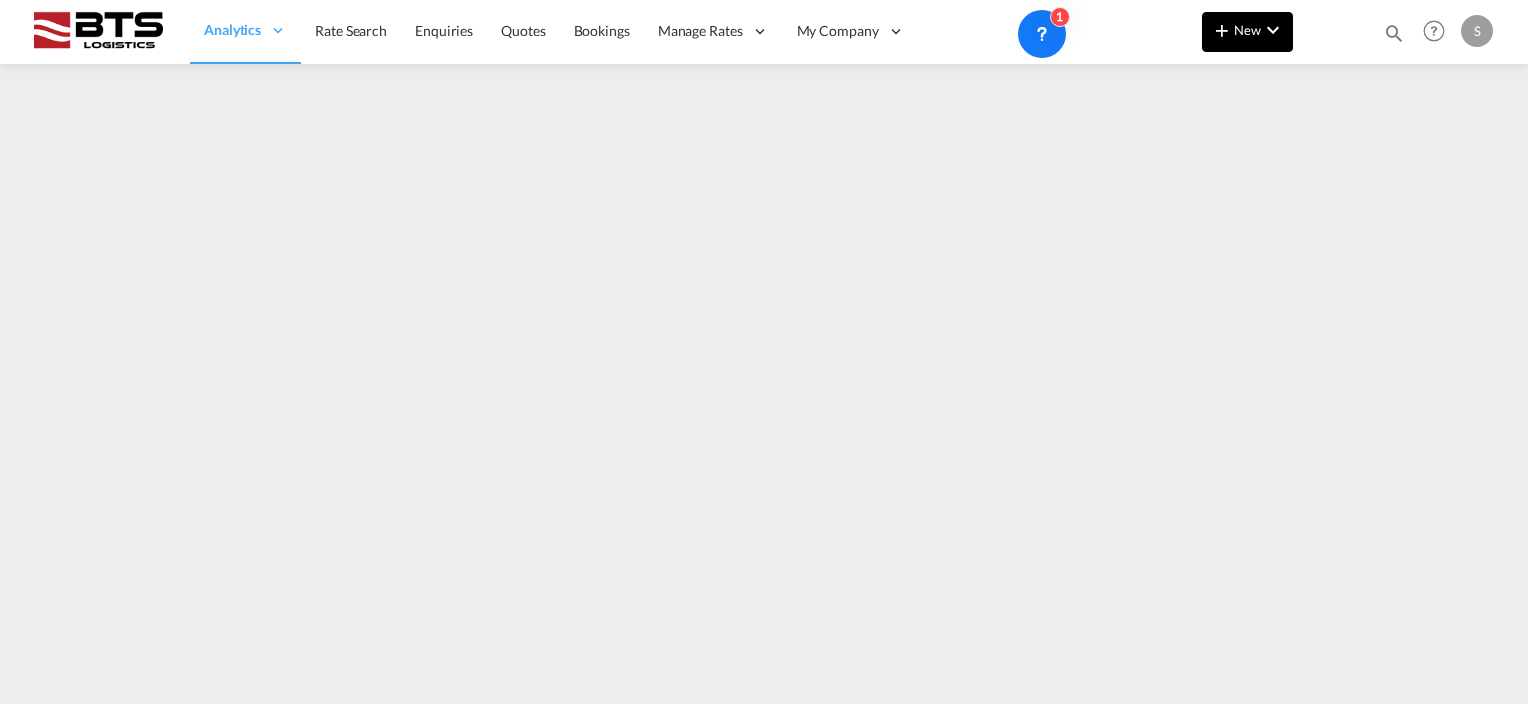 click on "New" at bounding box center (1247, 30) 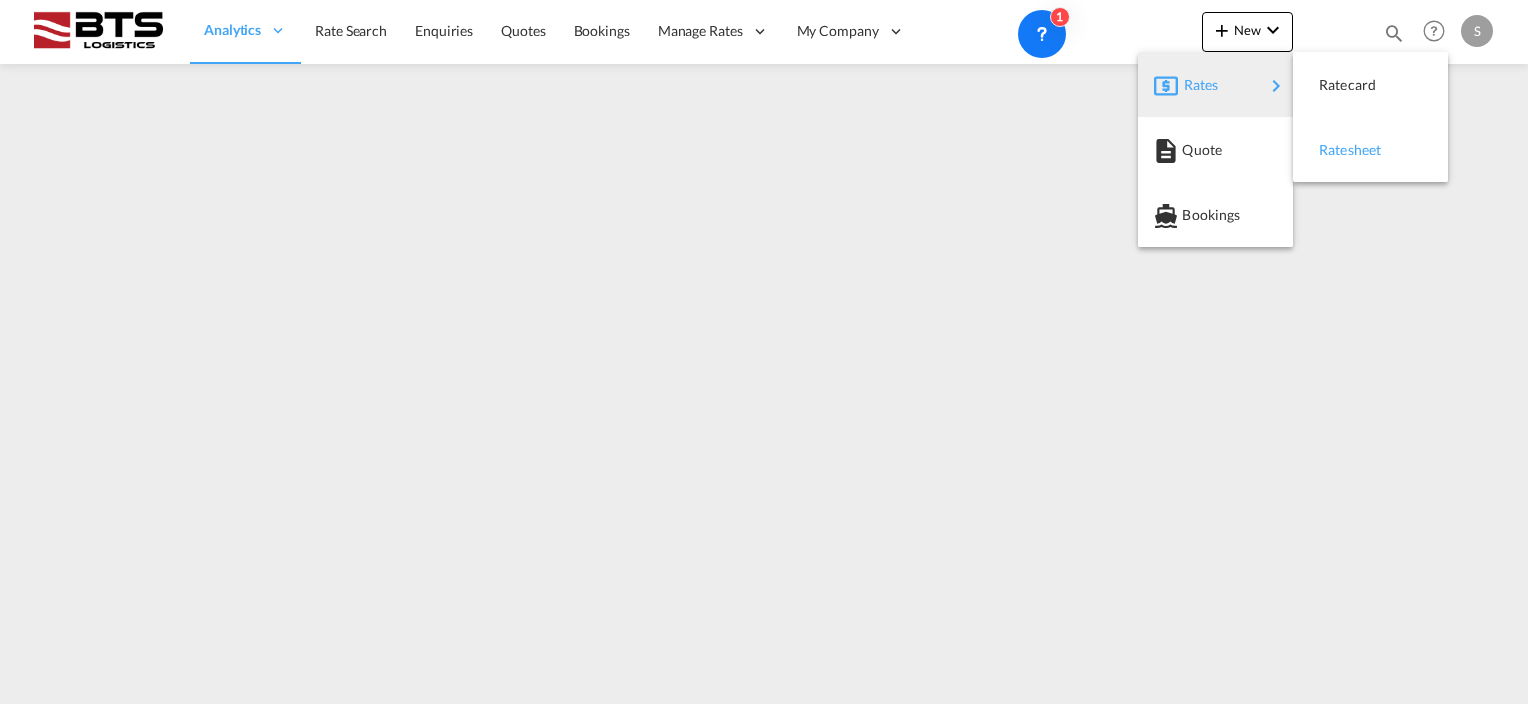 click on "Ratesheet" at bounding box center [1330, 150] 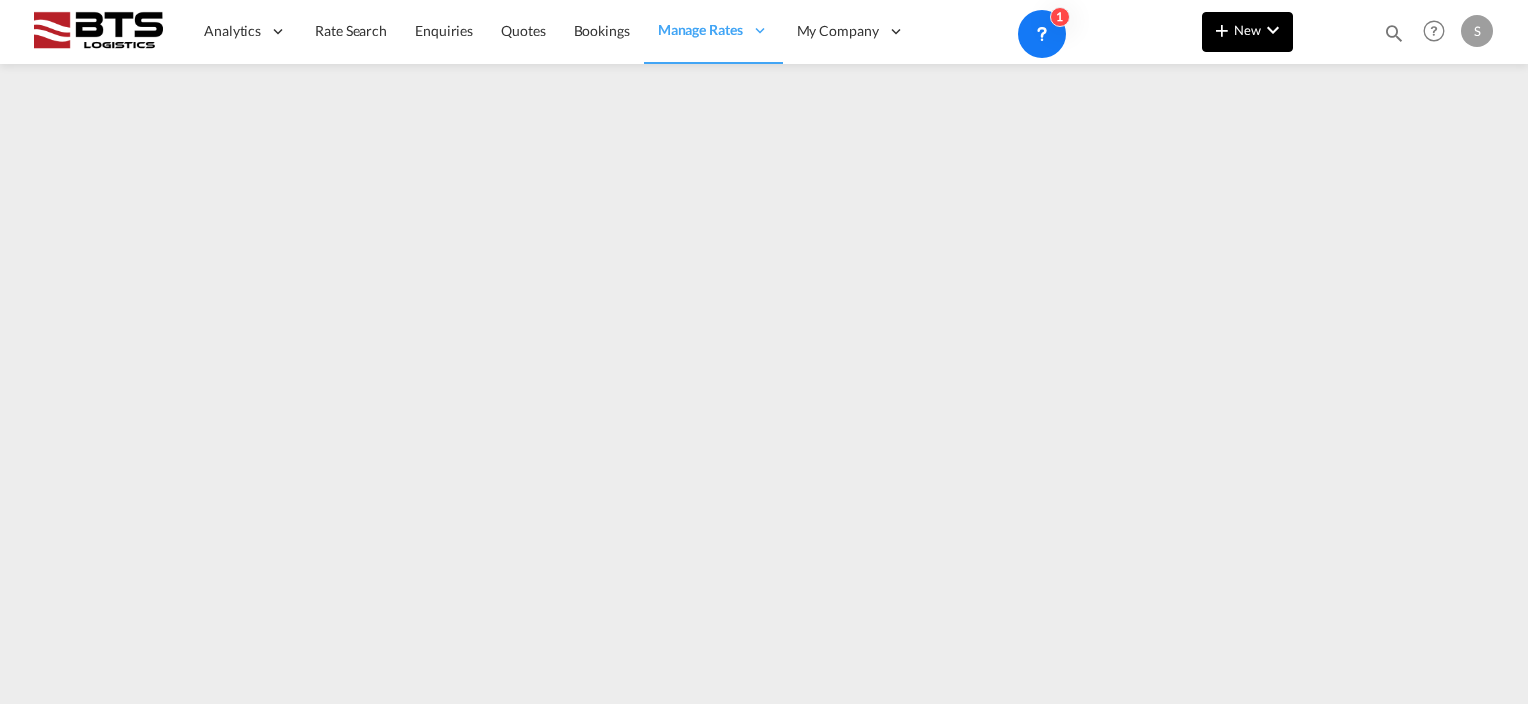 click at bounding box center [1222, 30] 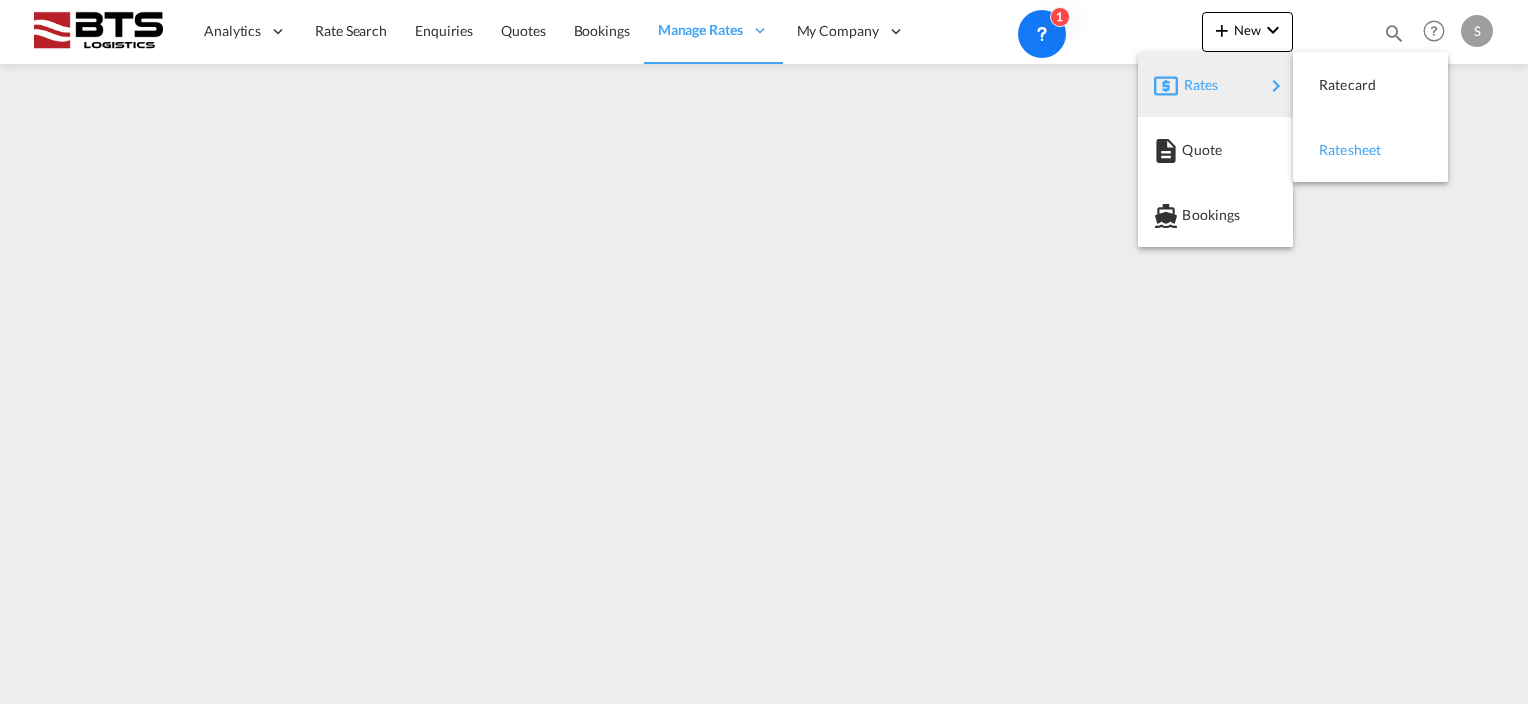 click on "Ratesheet" at bounding box center (1330, 150) 